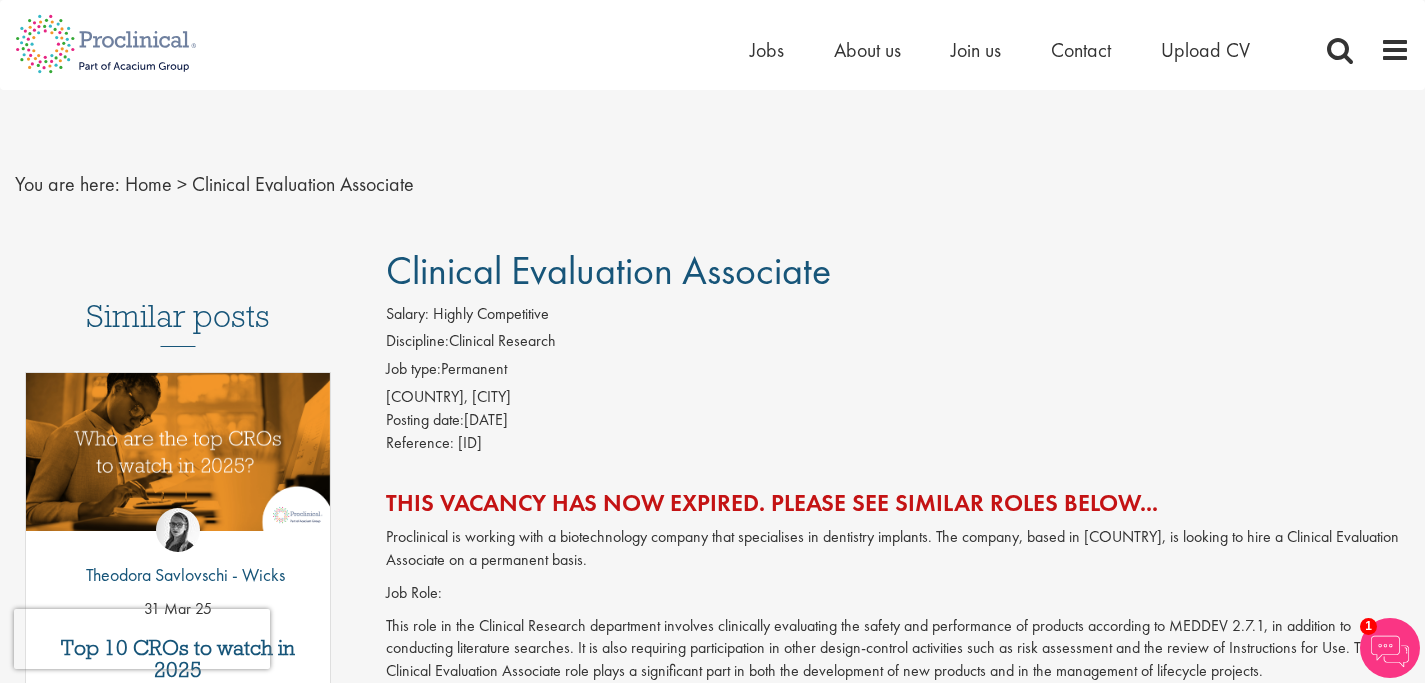 scroll, scrollTop: 0, scrollLeft: 0, axis: both 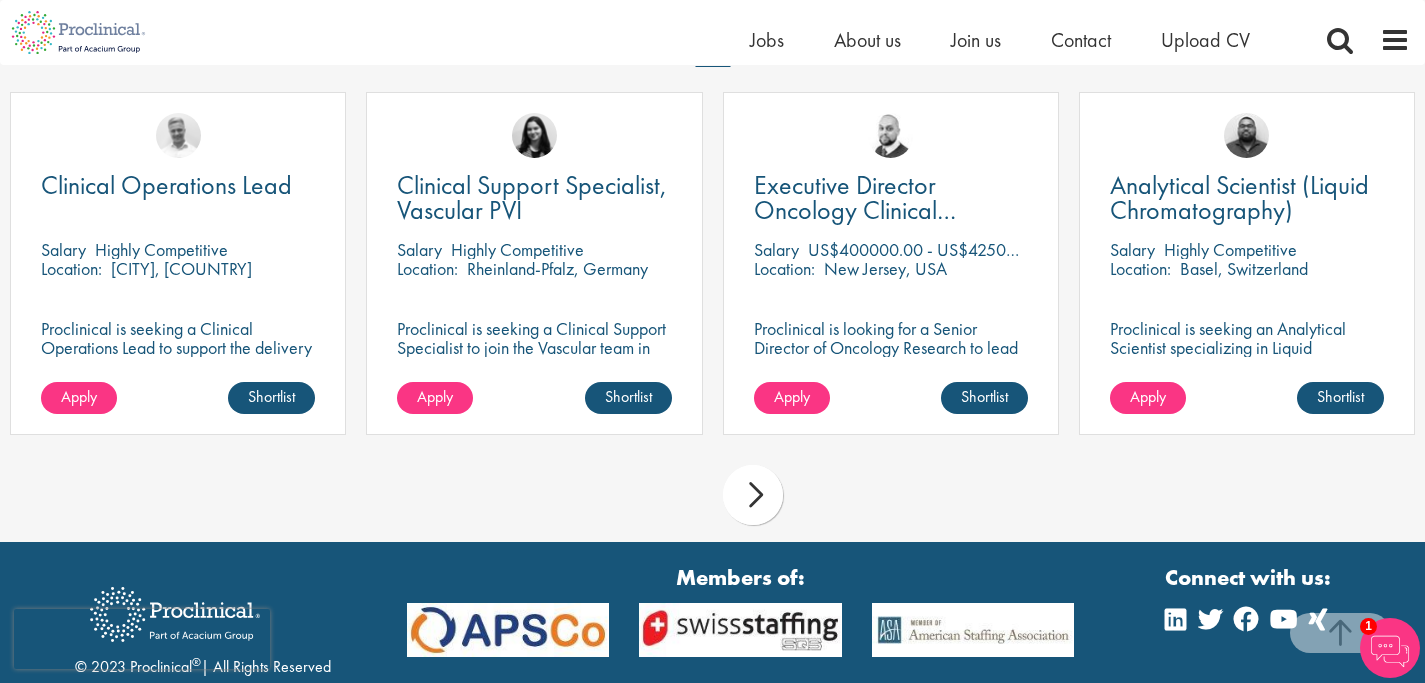 click on "next" at bounding box center [753, 495] 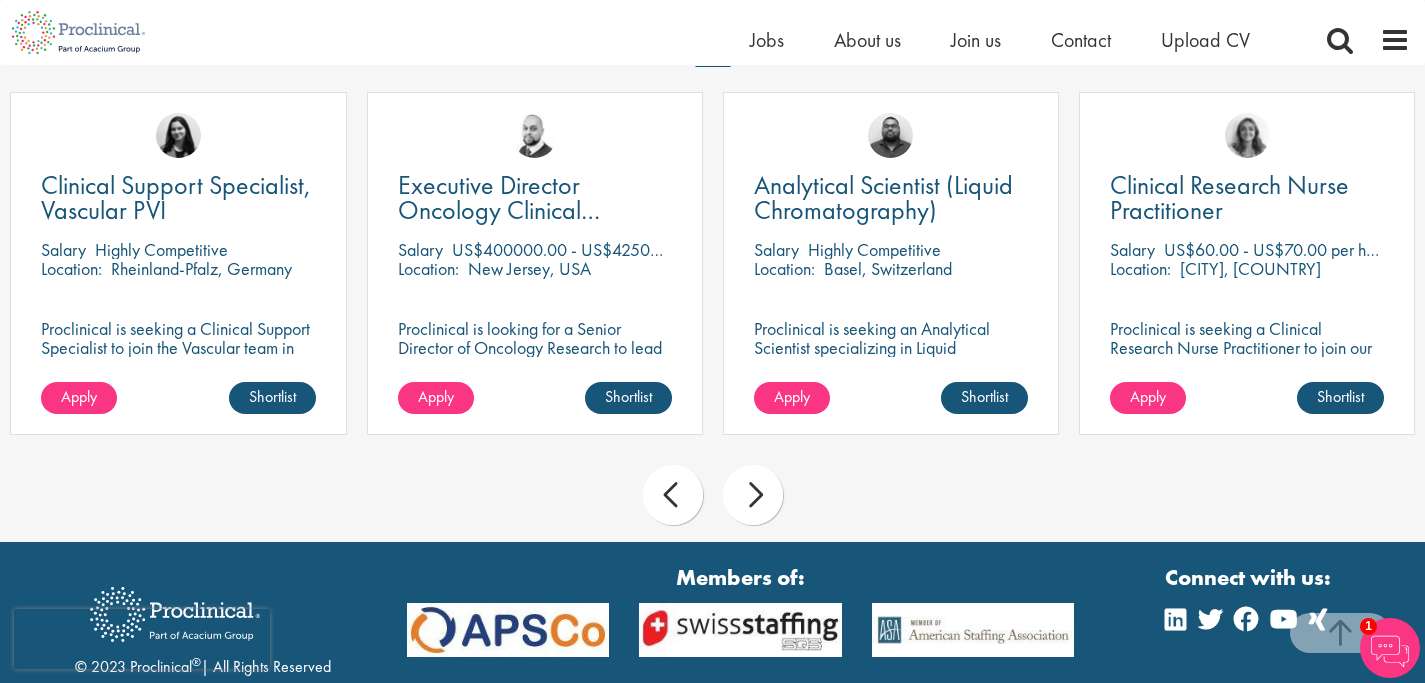 click on "next" at bounding box center (753, 495) 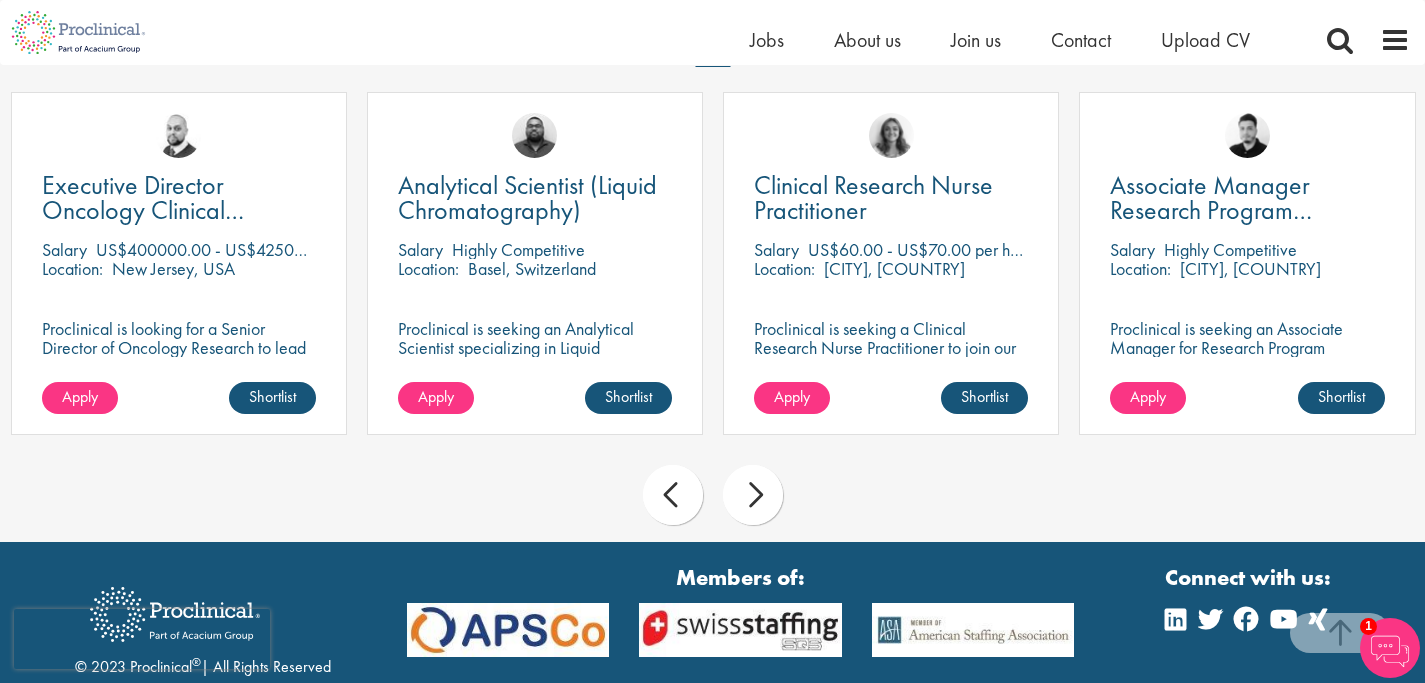 click on "next" at bounding box center [753, 495] 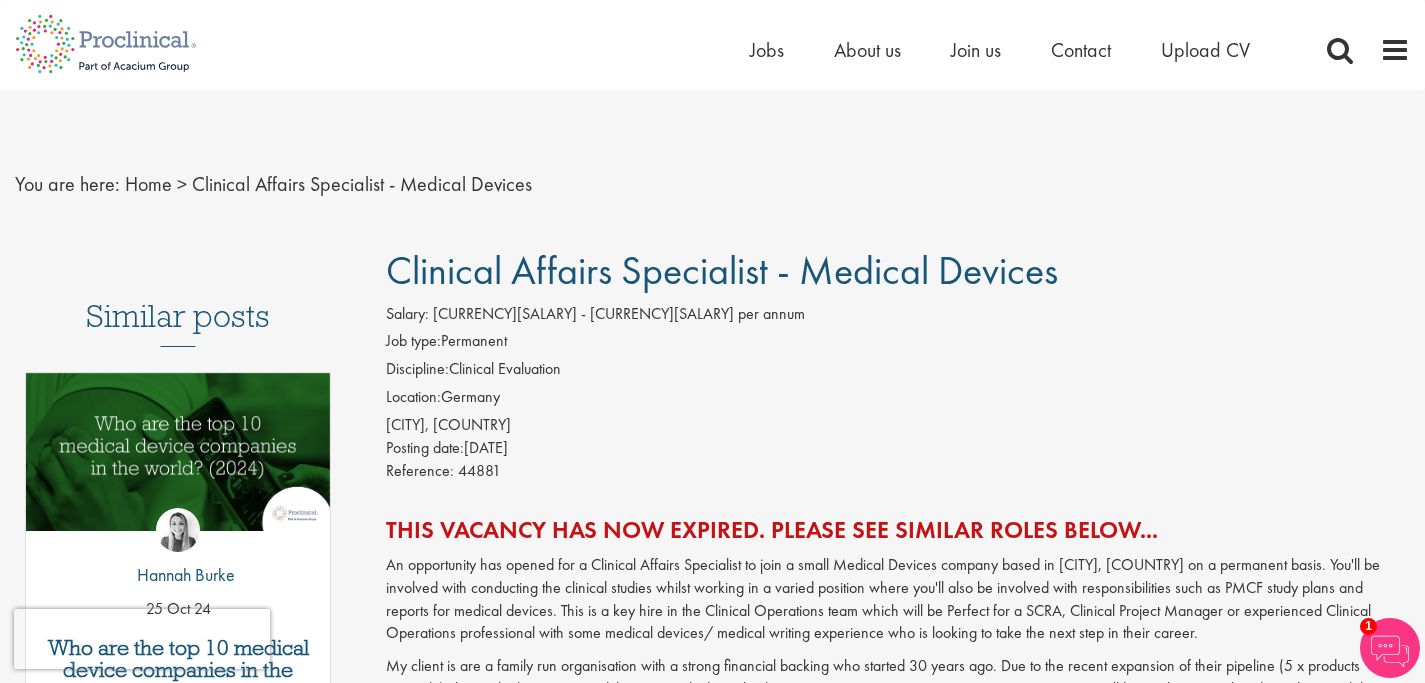 scroll, scrollTop: 0, scrollLeft: 0, axis: both 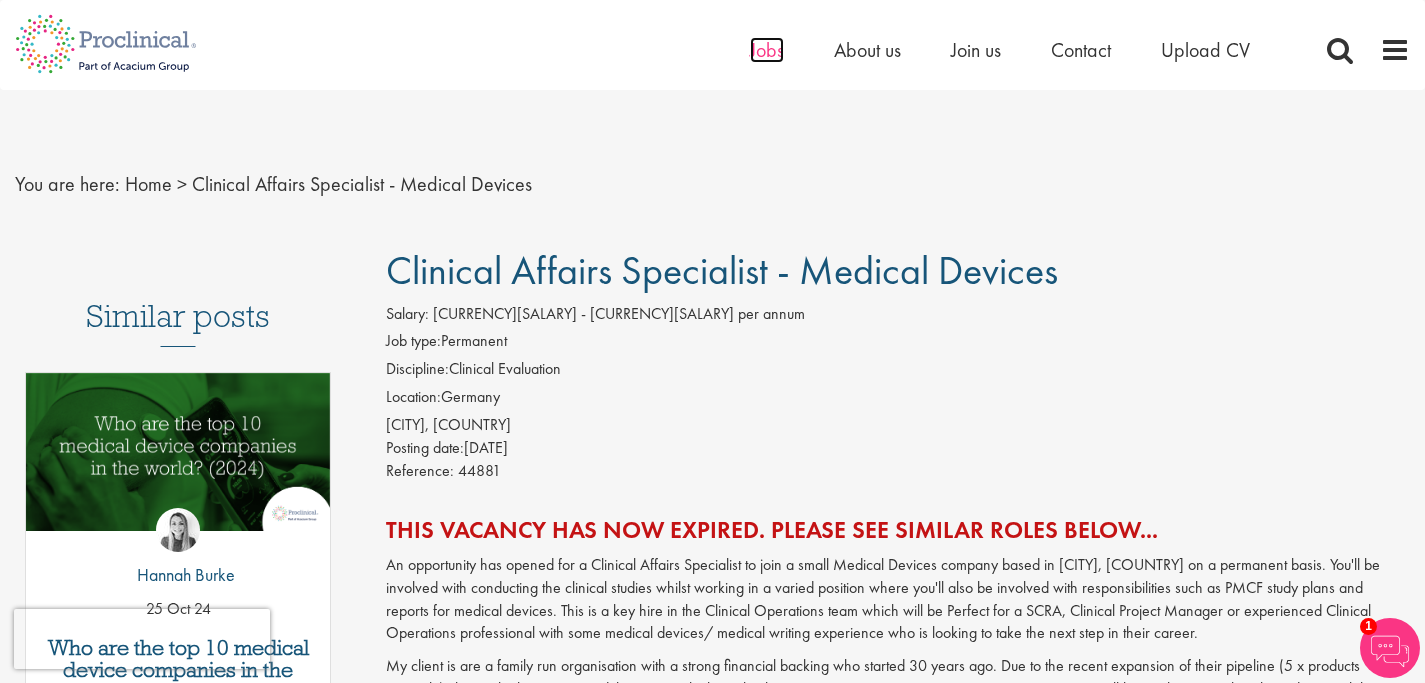 click on "Jobs" at bounding box center [767, 50] 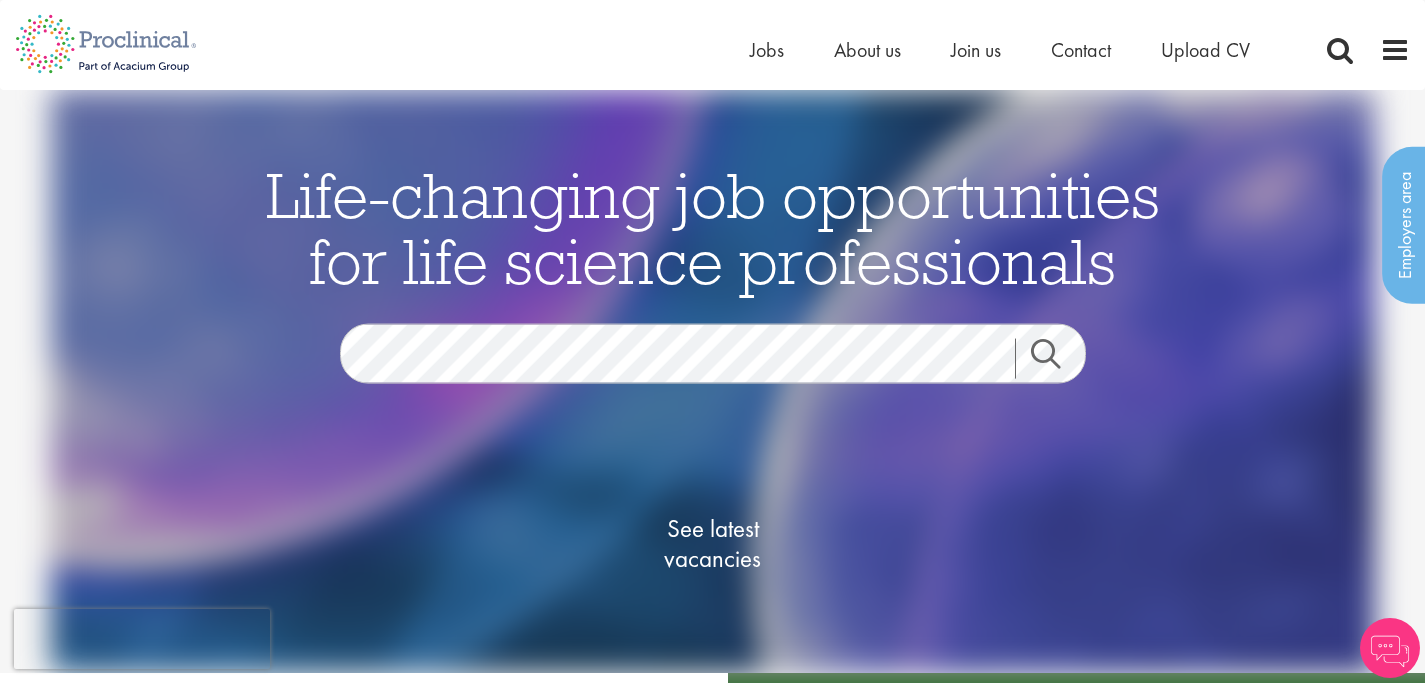 scroll, scrollTop: 0, scrollLeft: 0, axis: both 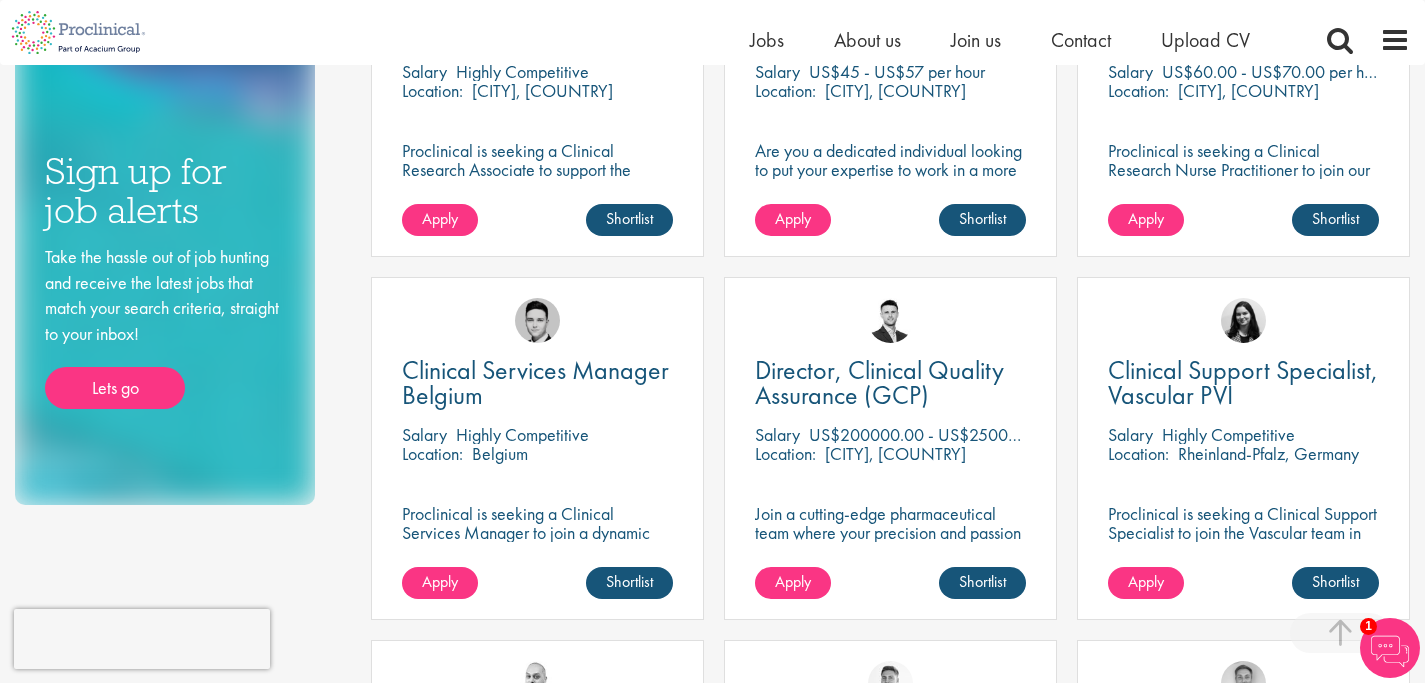 drag, startPoint x: 1433, startPoint y: 86, endPoint x: 1439, endPoint y: 294, distance: 208.08652 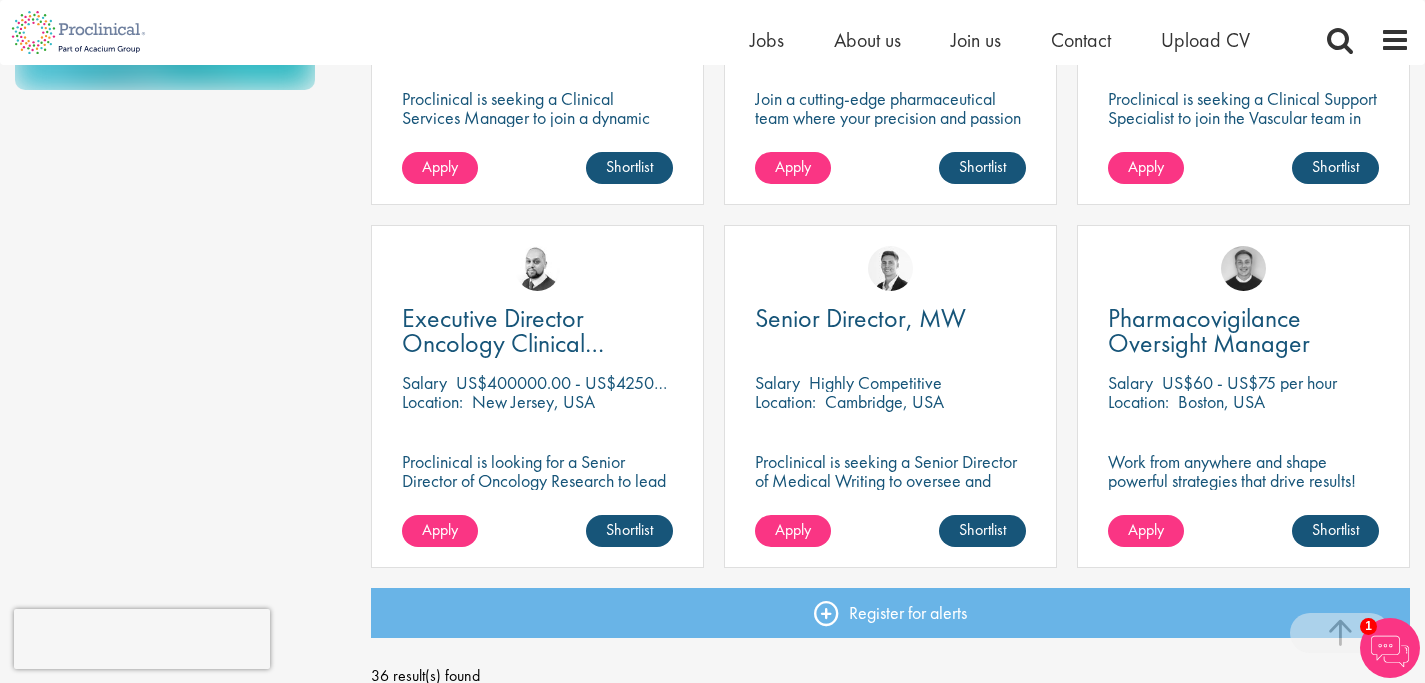 scroll, scrollTop: 1320, scrollLeft: 0, axis: vertical 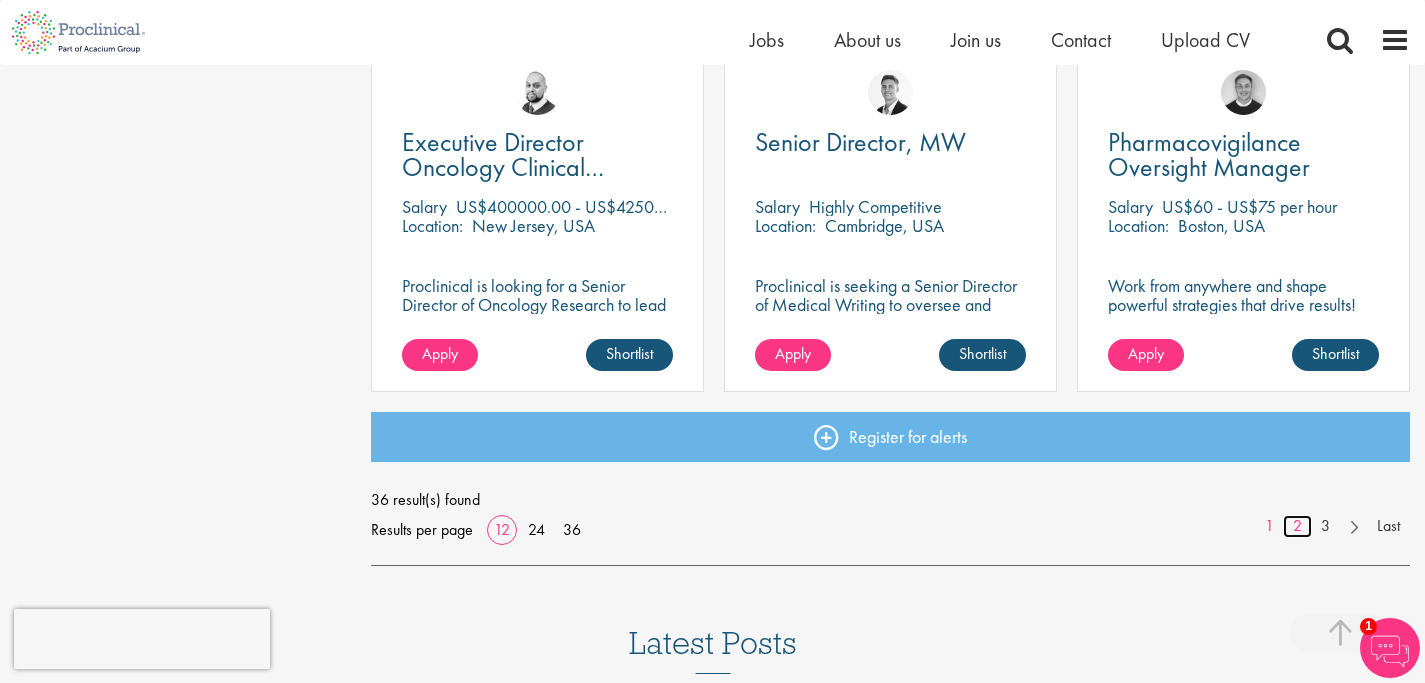 click on "2" at bounding box center [1297, 526] 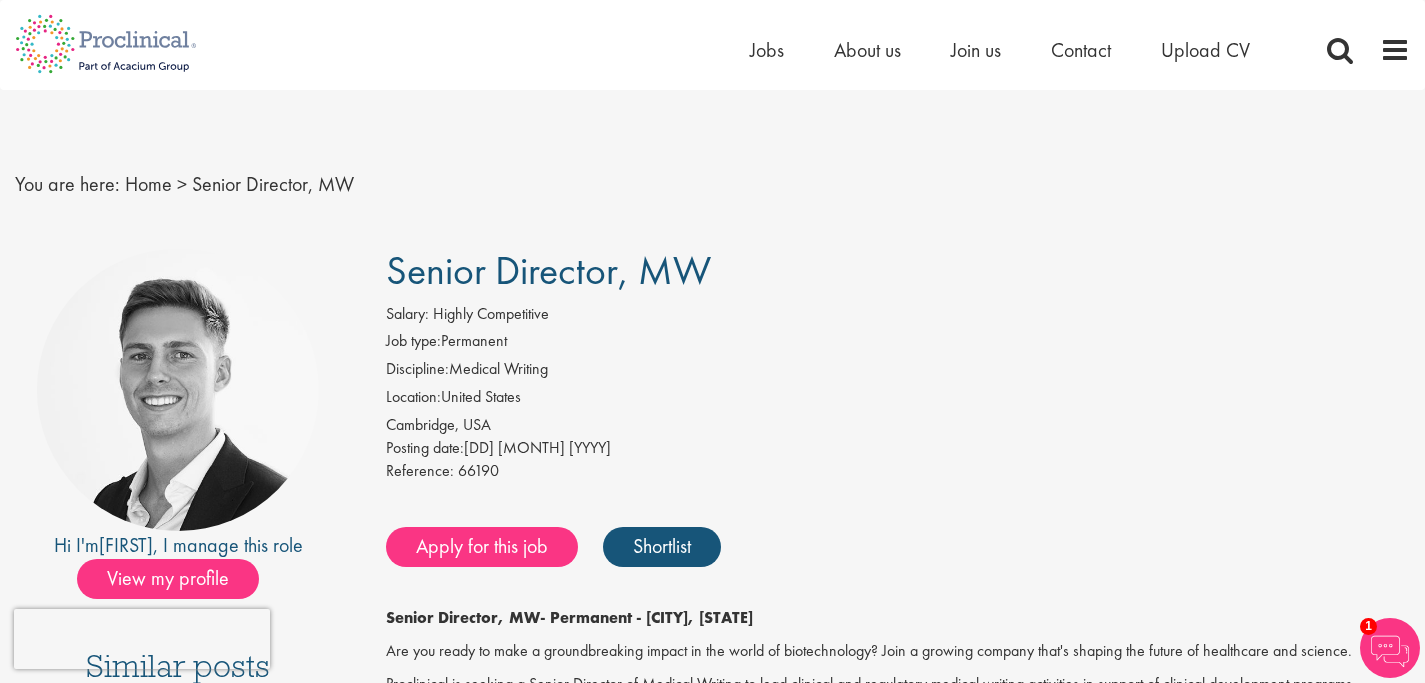 scroll, scrollTop: 0, scrollLeft: 0, axis: both 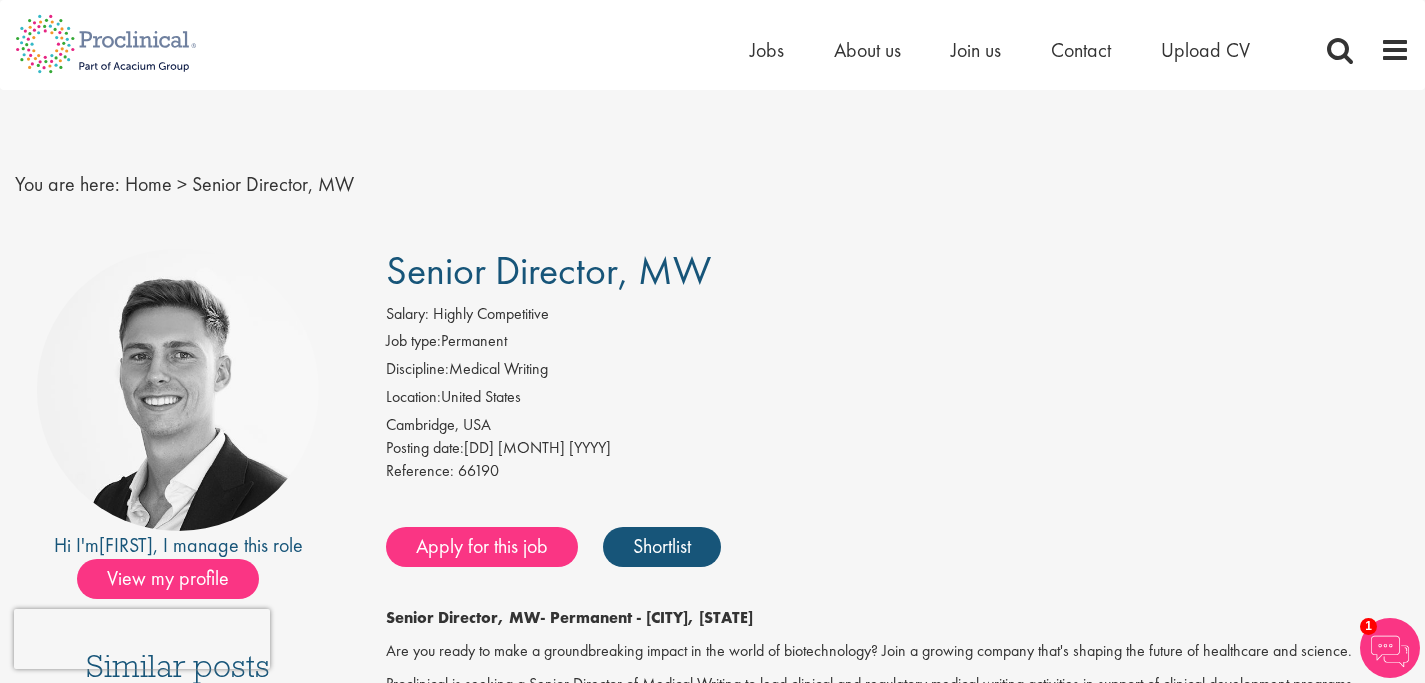 click on "You are here:
Home
>
Senior Director, MW" at bounding box center [712, 164] 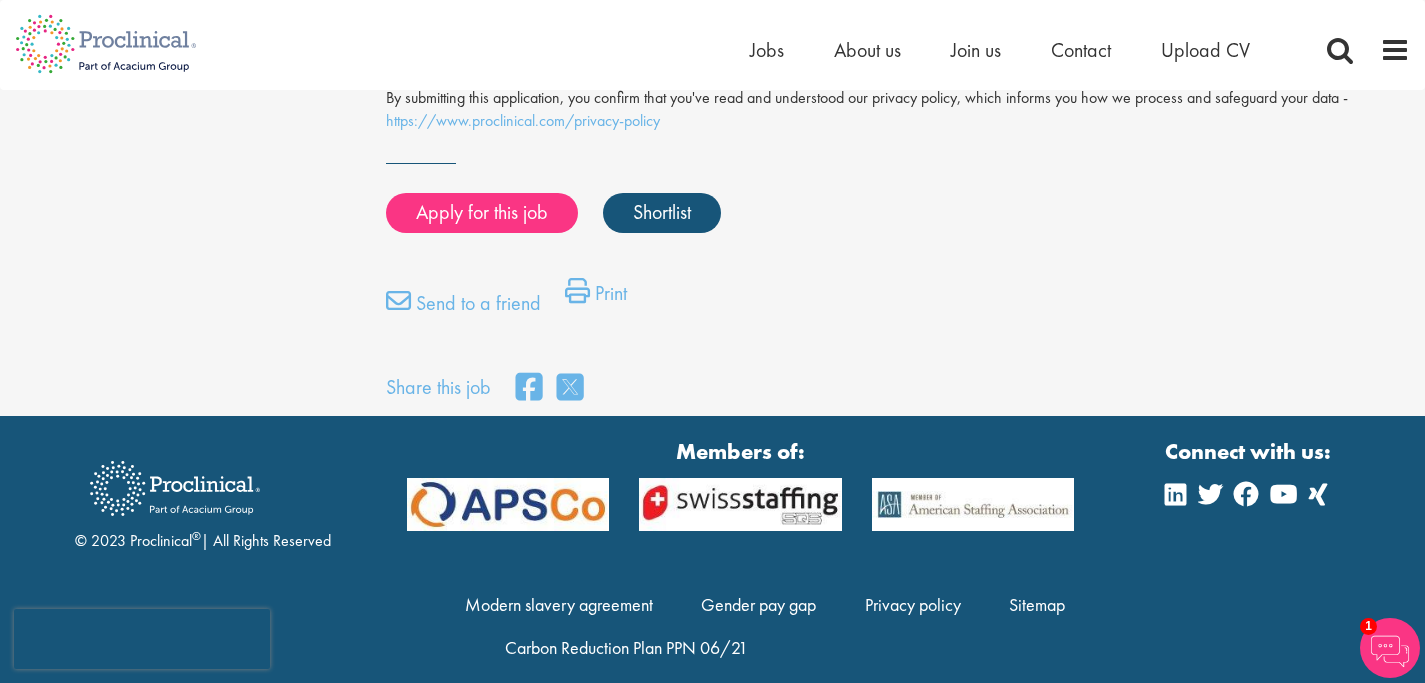 scroll, scrollTop: 0, scrollLeft: 0, axis: both 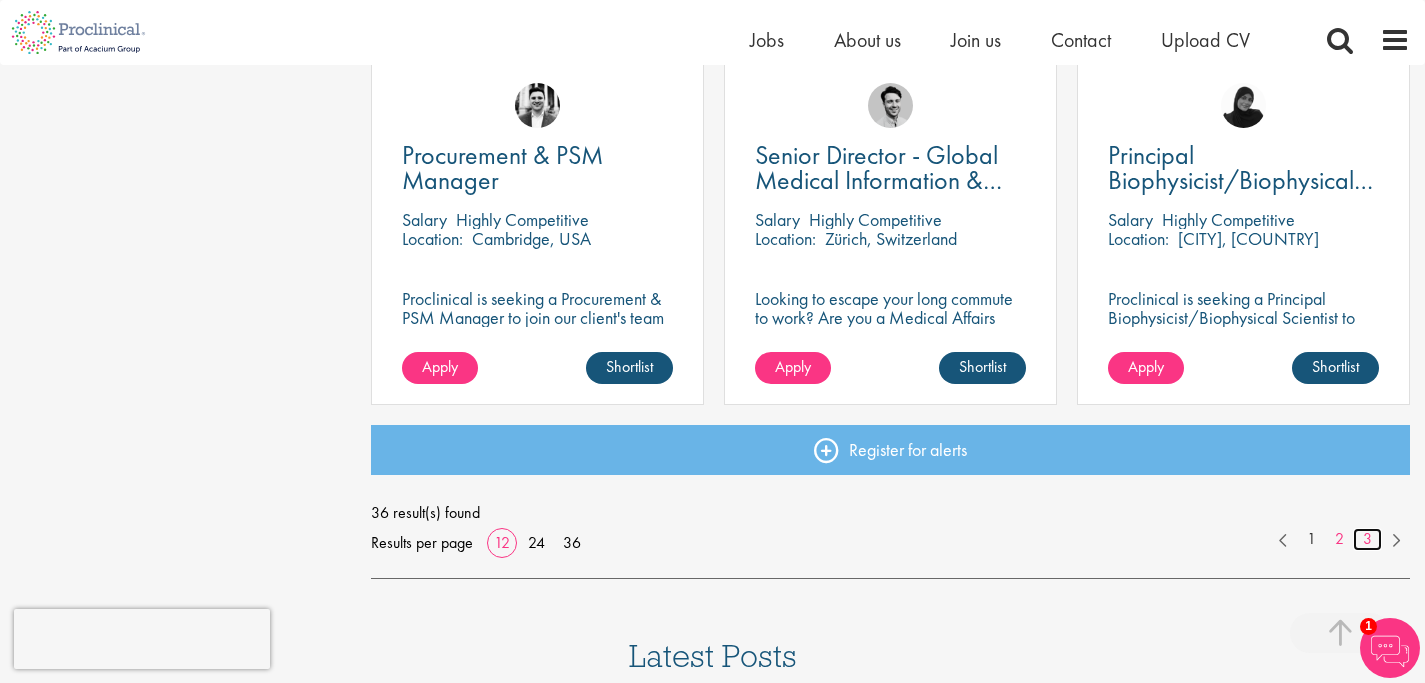 click on "3" at bounding box center (1367, 539) 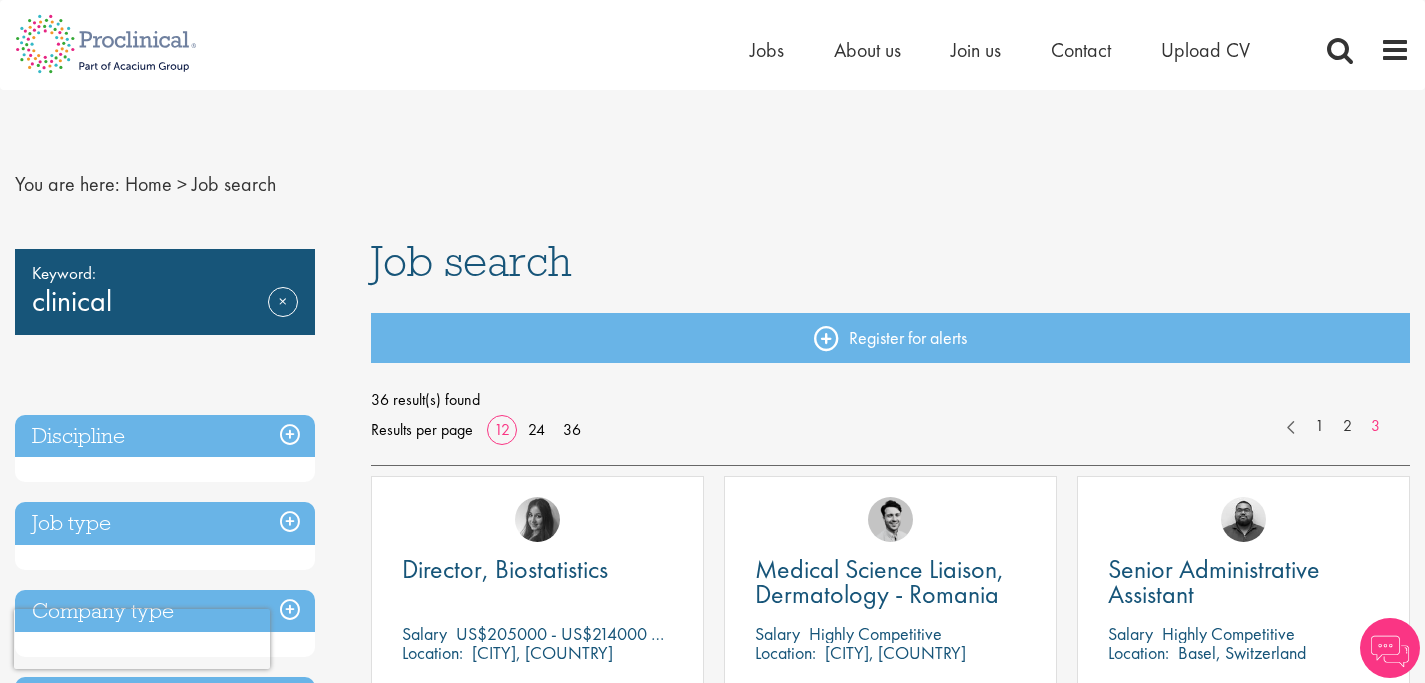 scroll, scrollTop: 0, scrollLeft: 0, axis: both 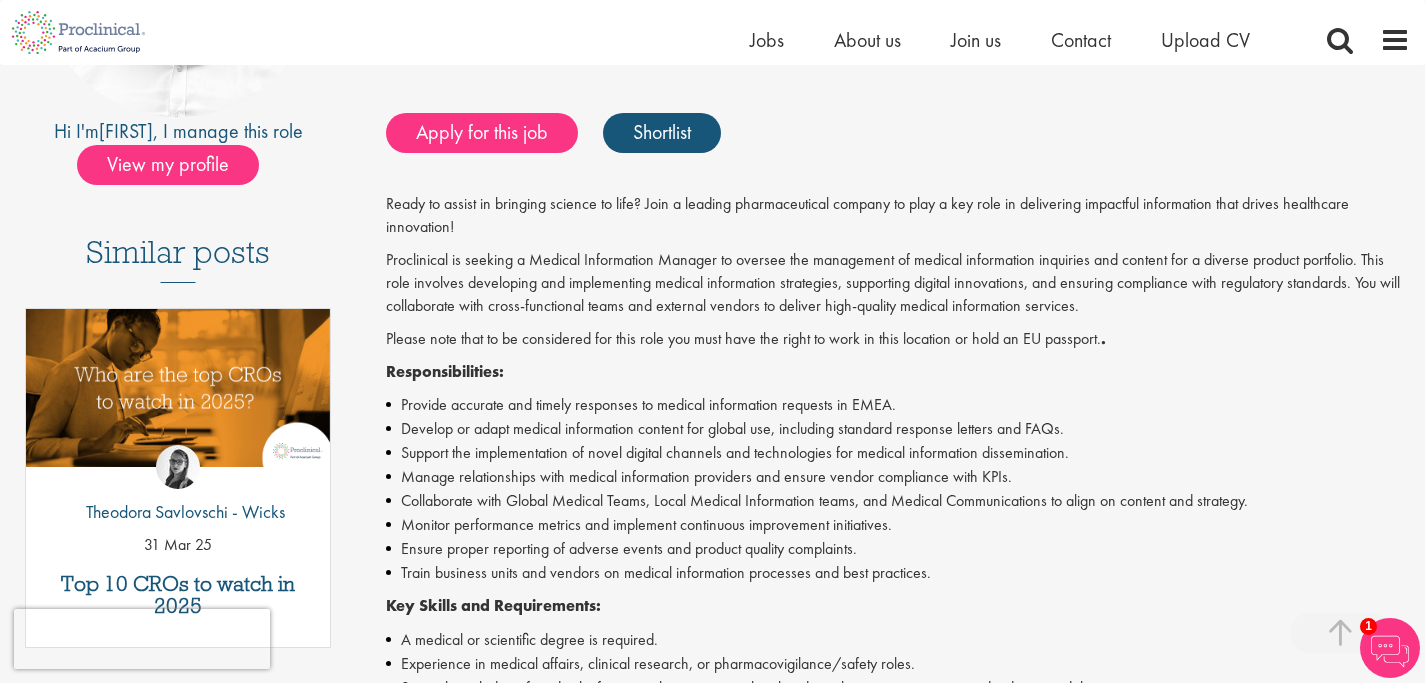 drag, startPoint x: 1429, startPoint y: 141, endPoint x: 1433, endPoint y: 254, distance: 113.07078 